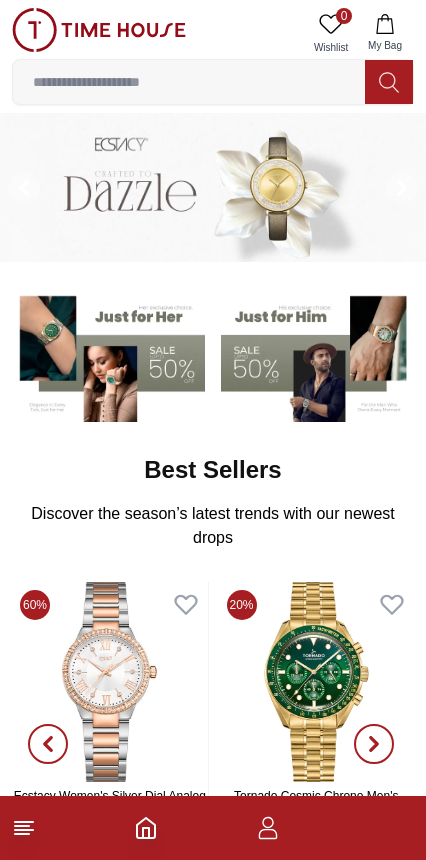 scroll, scrollTop: 0, scrollLeft: 0, axis: both 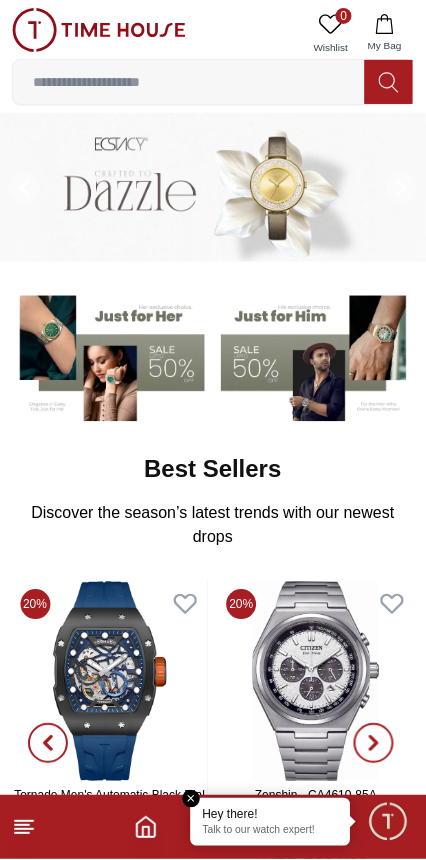 click at bounding box center [388, 822] 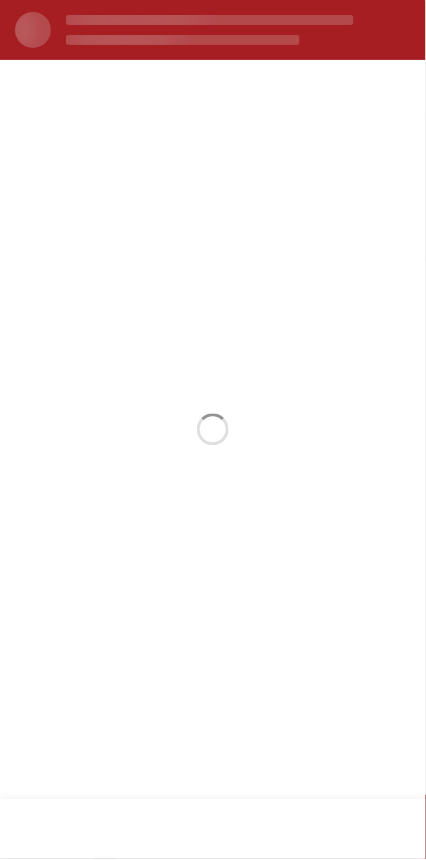 scroll, scrollTop: 0, scrollLeft: 0, axis: both 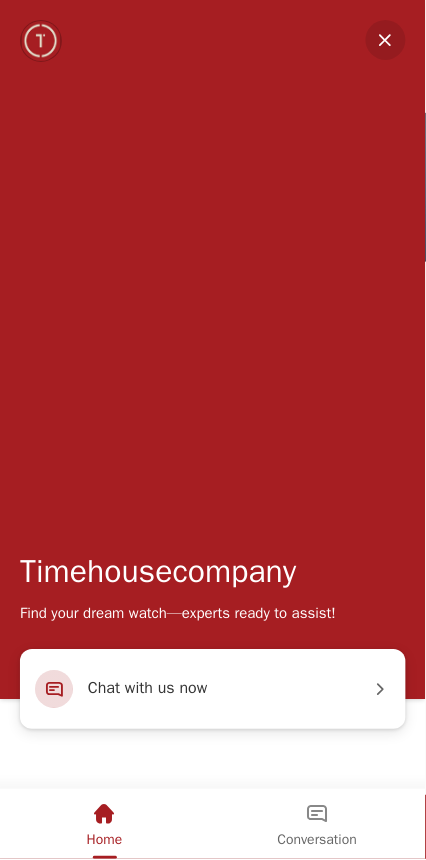 click at bounding box center [386, 40] 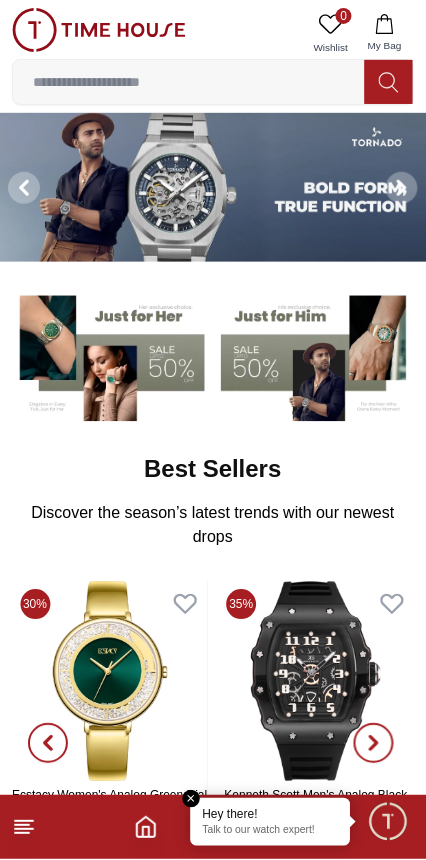 click 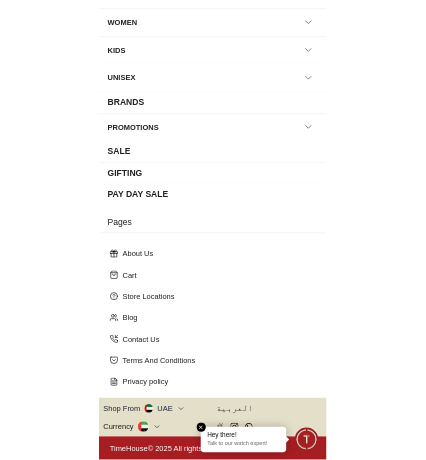 scroll, scrollTop: 0, scrollLeft: 0, axis: both 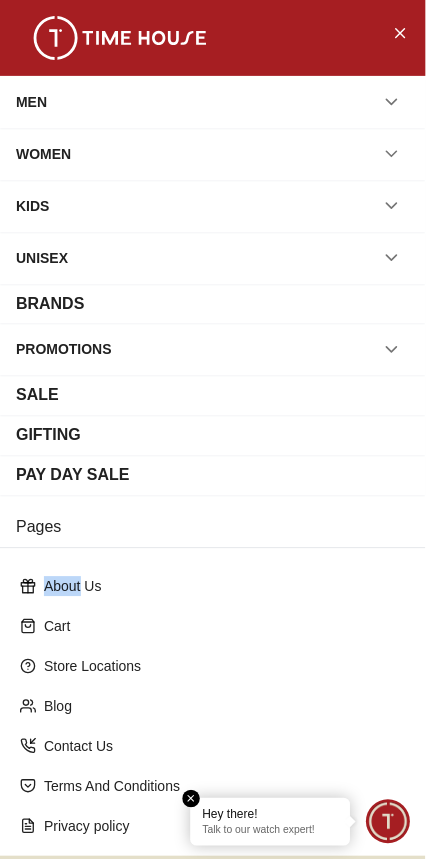 click at bounding box center [400, 32] 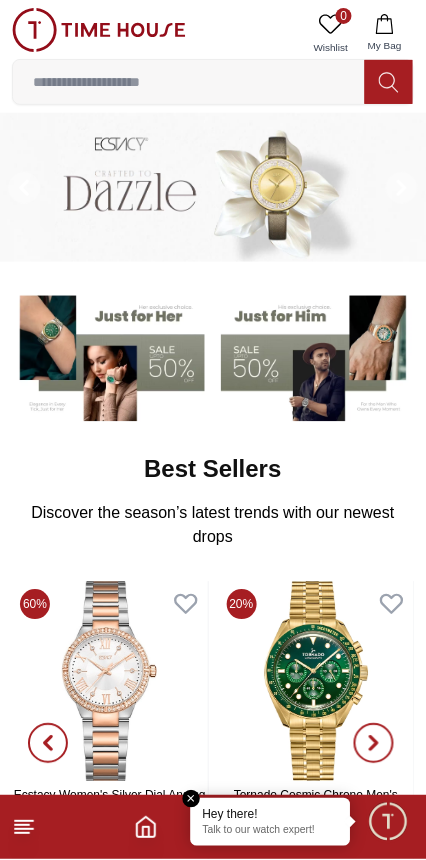 click 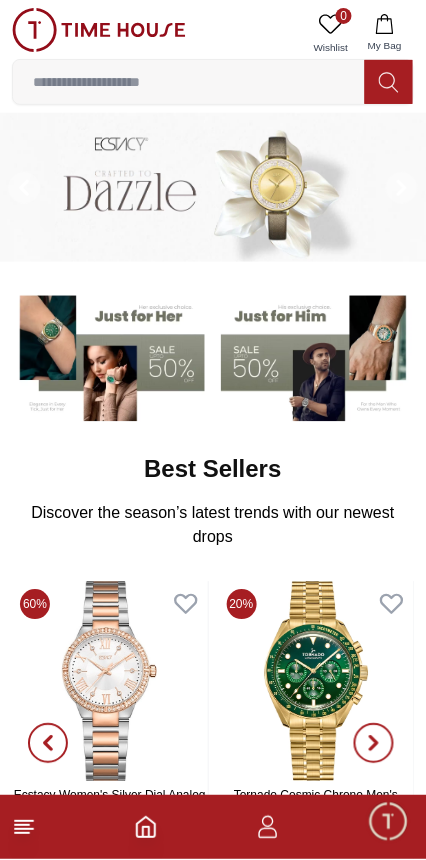 click 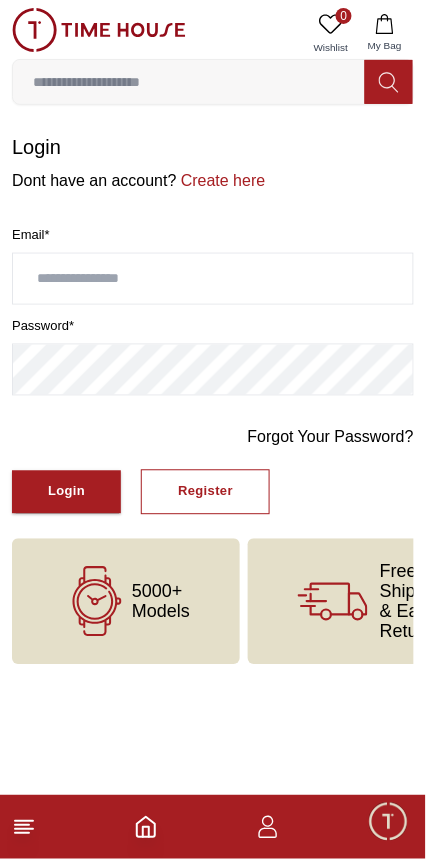 click at bounding box center (213, 279) 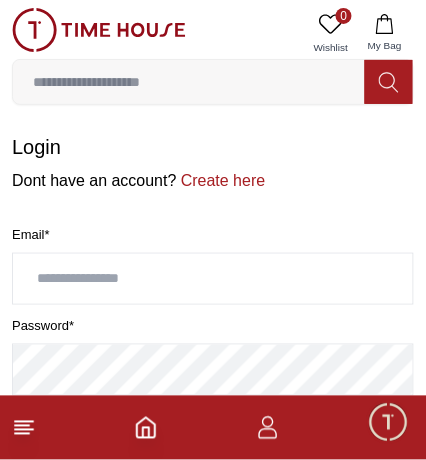 type on "**********" 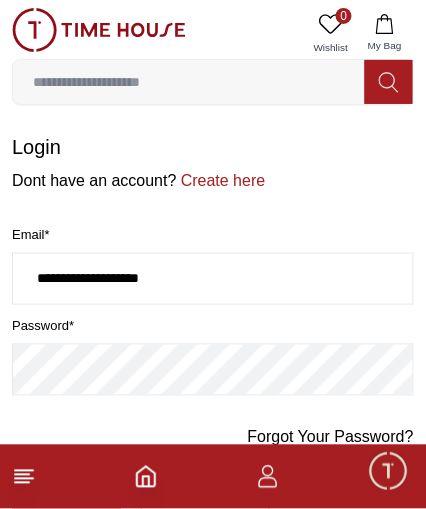 click on "password   *" at bounding box center [213, 327] 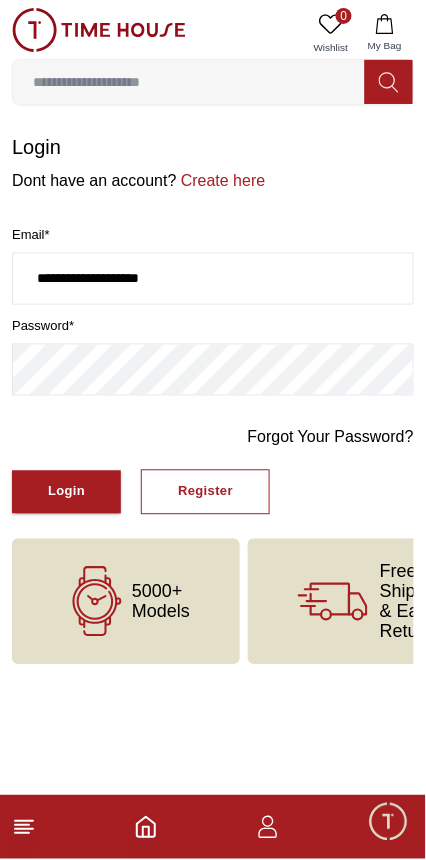 click on "Login" at bounding box center [66, 492] 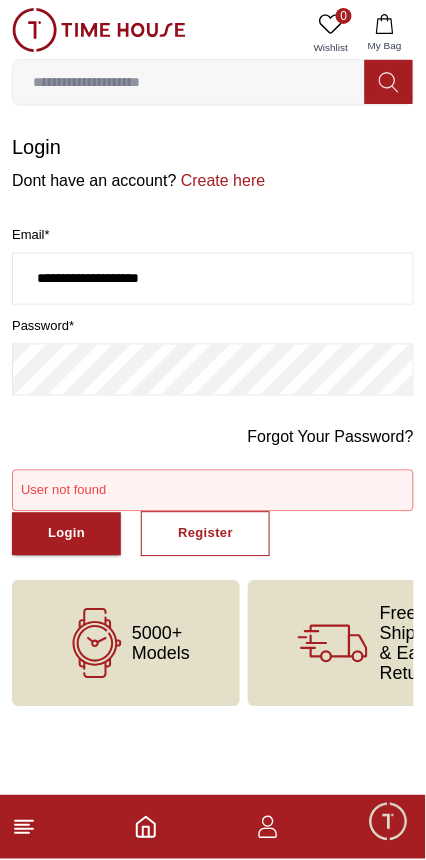 click on "Create here" at bounding box center [221, 180] 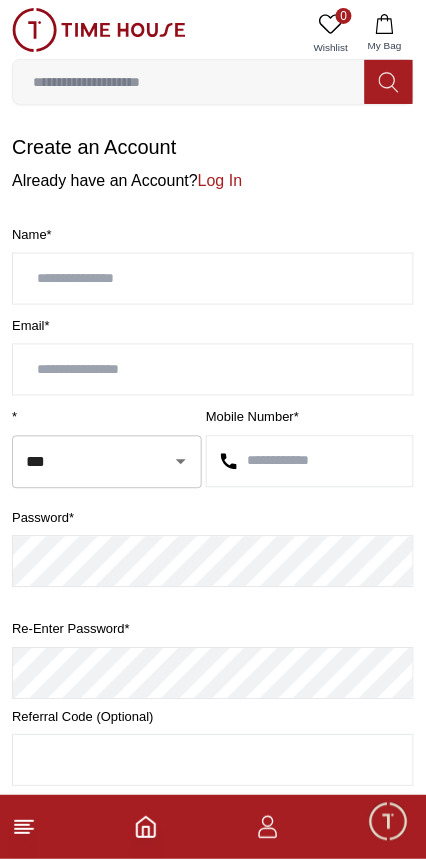 click at bounding box center [213, 279] 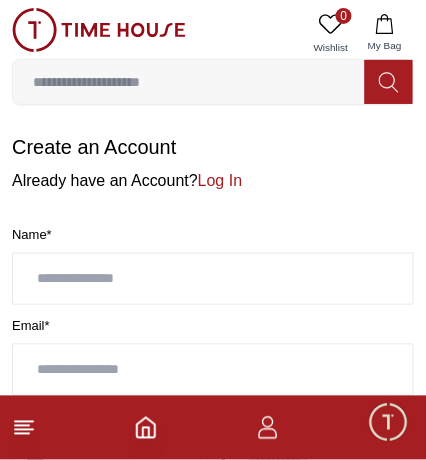 type on "**********" 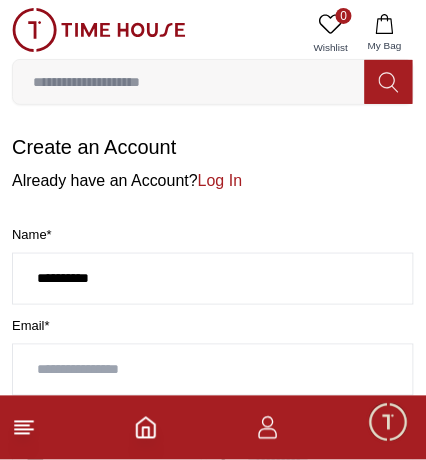 click at bounding box center (213, 370) 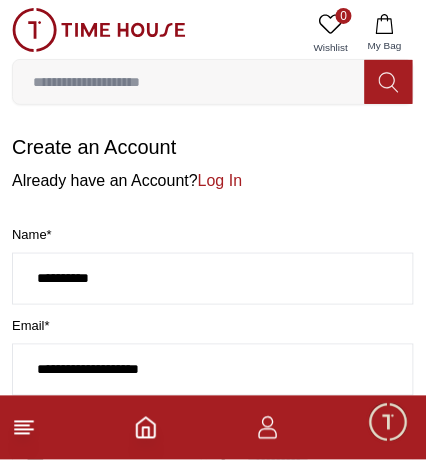 click on "**********" at bounding box center [213, 370] 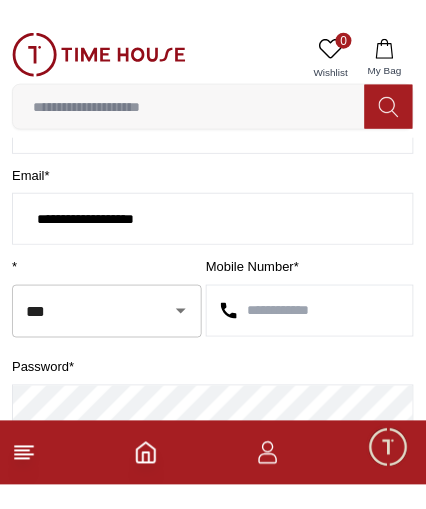 scroll, scrollTop: 178, scrollLeft: 0, axis: vertical 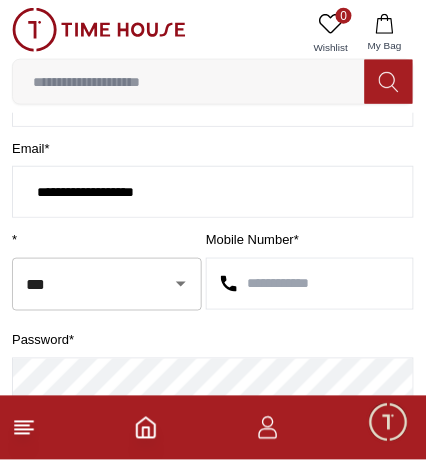 type on "**********" 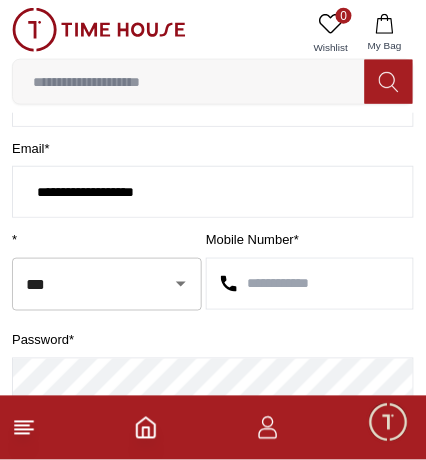 click at bounding box center [310, 284] 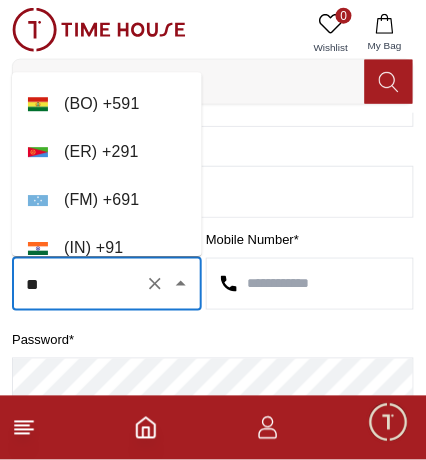 click on "( IN ) + [PHONE]" at bounding box center [107, 249] 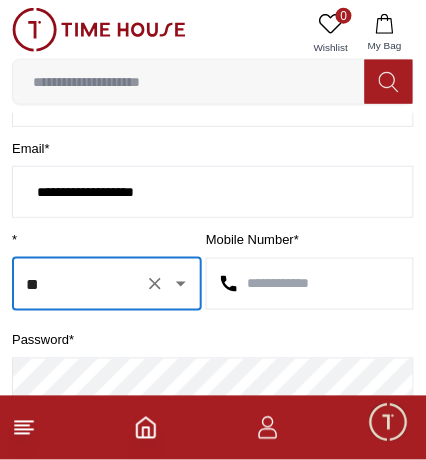 type on "**" 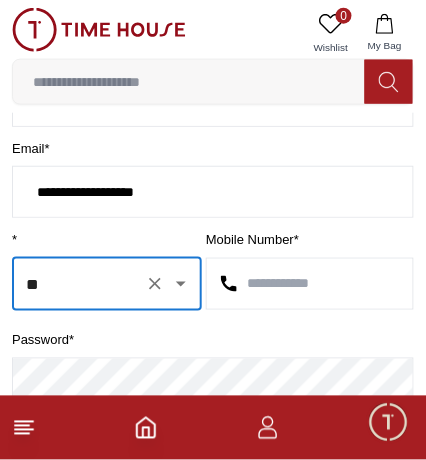 click at bounding box center (310, 284) 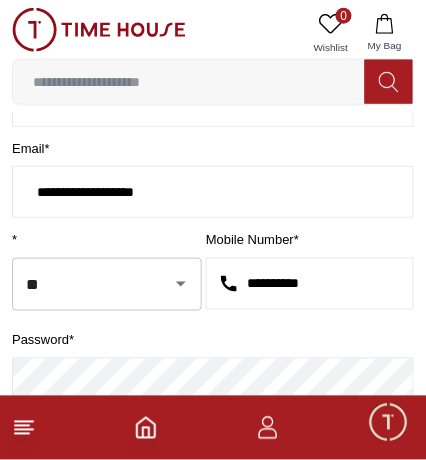 type on "**********" 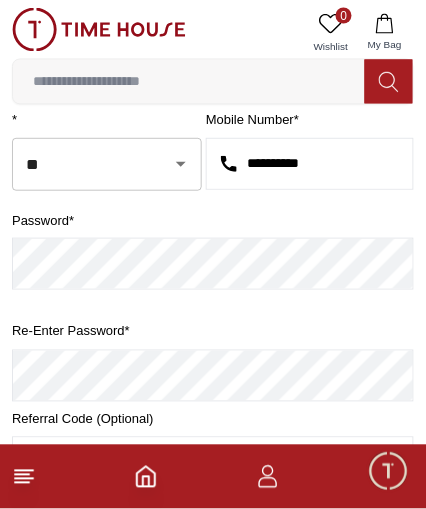 scroll, scrollTop: 303, scrollLeft: 0, axis: vertical 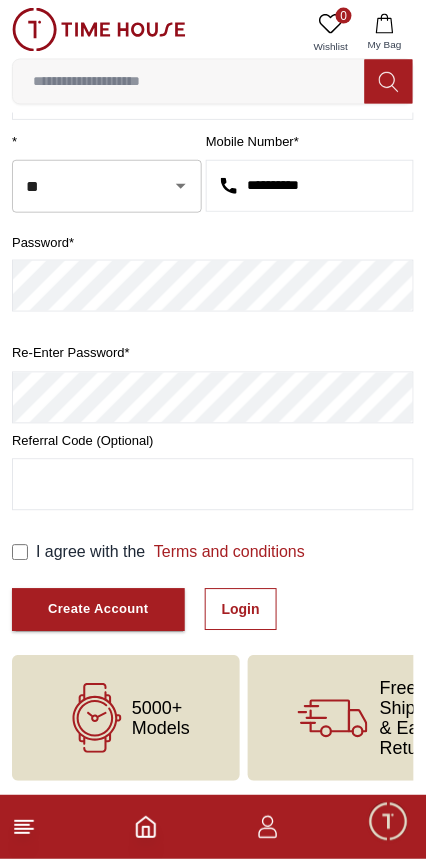 click on "Create Account" at bounding box center [98, 610] 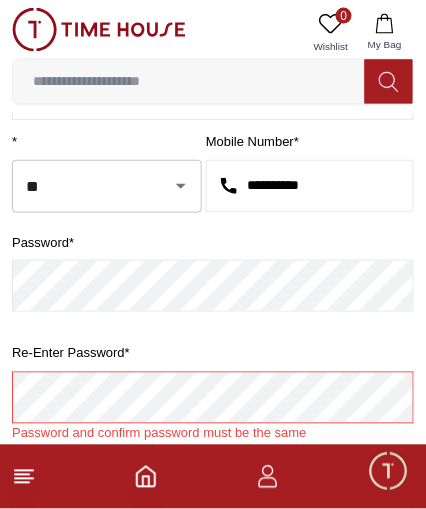 click on "password   * Re-enter Password   * Password and confirm password must be the same" at bounding box center [213, 338] 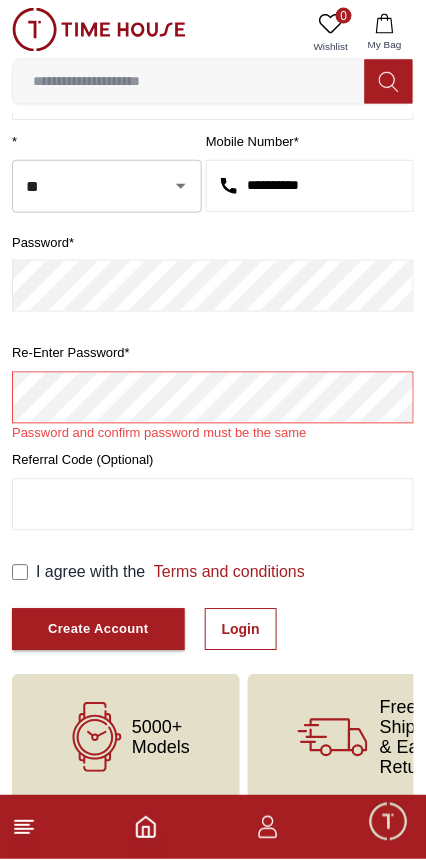 click on "Create Account" at bounding box center (98, 630) 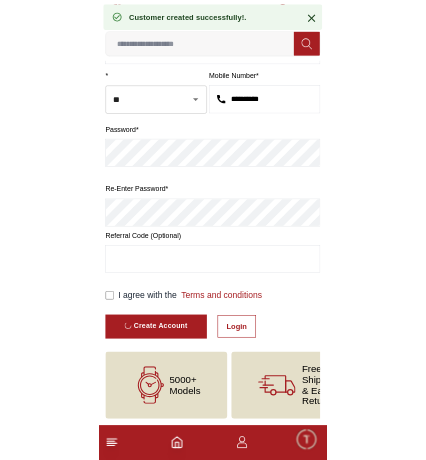 scroll, scrollTop: 12, scrollLeft: 0, axis: vertical 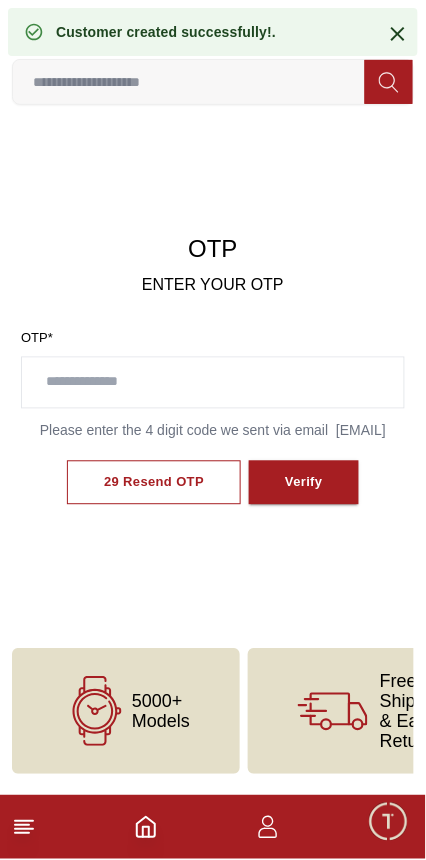 click at bounding box center (213, 383) 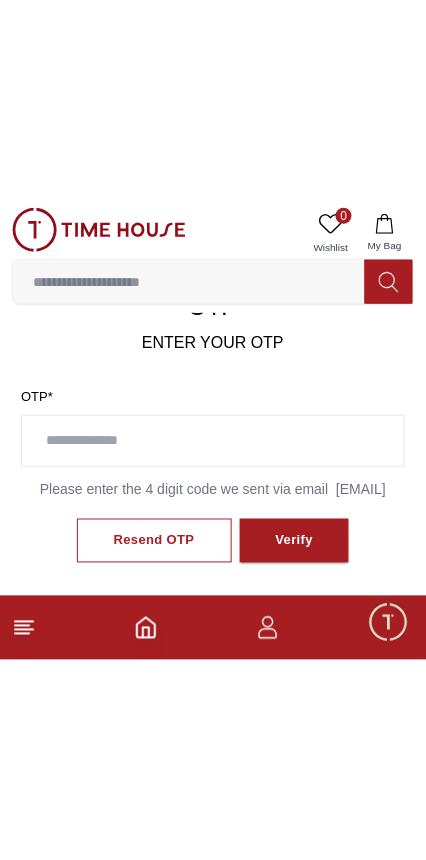 scroll, scrollTop: 14, scrollLeft: 0, axis: vertical 